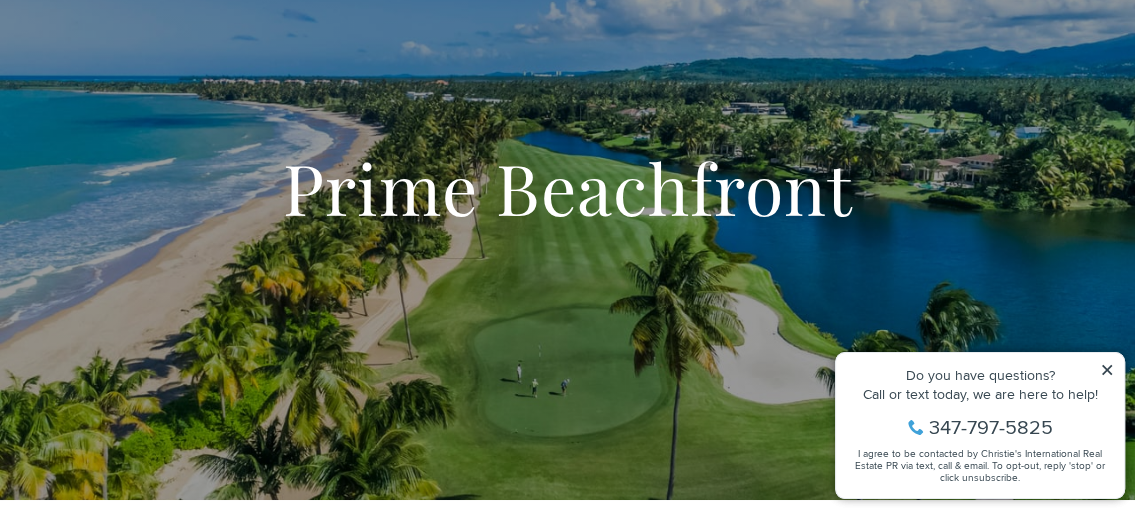 scroll, scrollTop: 100, scrollLeft: 0, axis: vertical 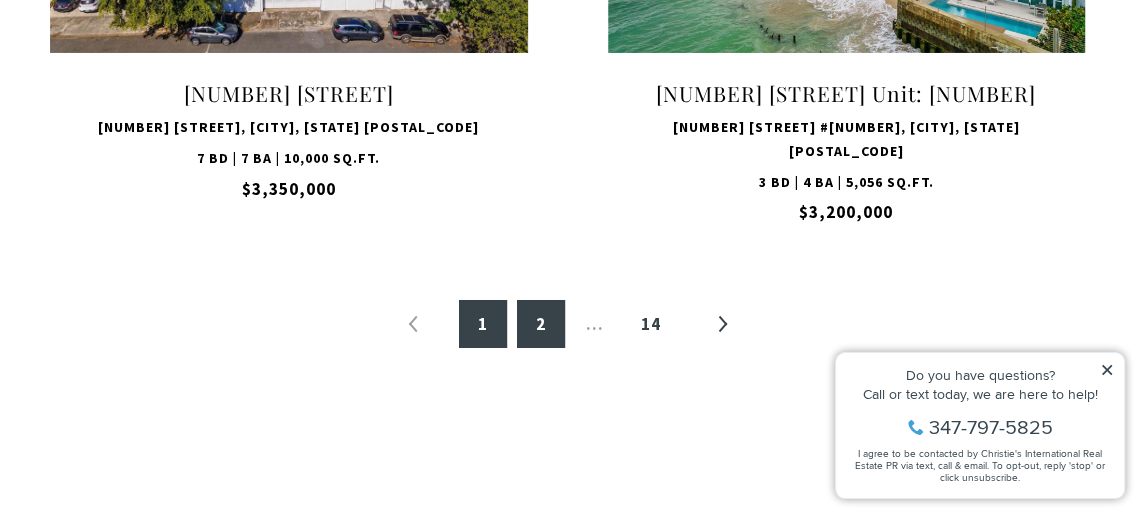 click on "2" at bounding box center [541, 324] 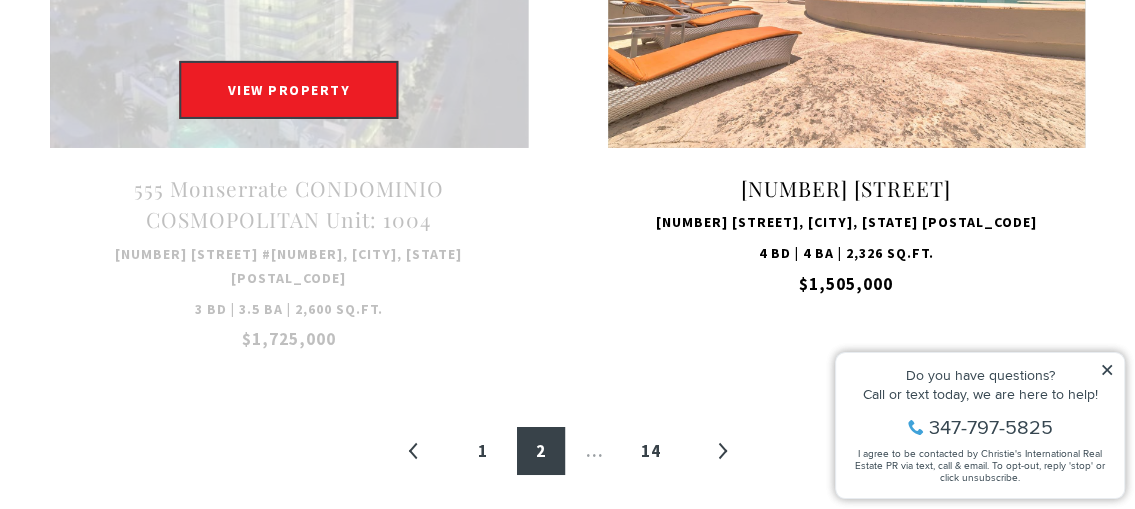 scroll, scrollTop: 4100, scrollLeft: 0, axis: vertical 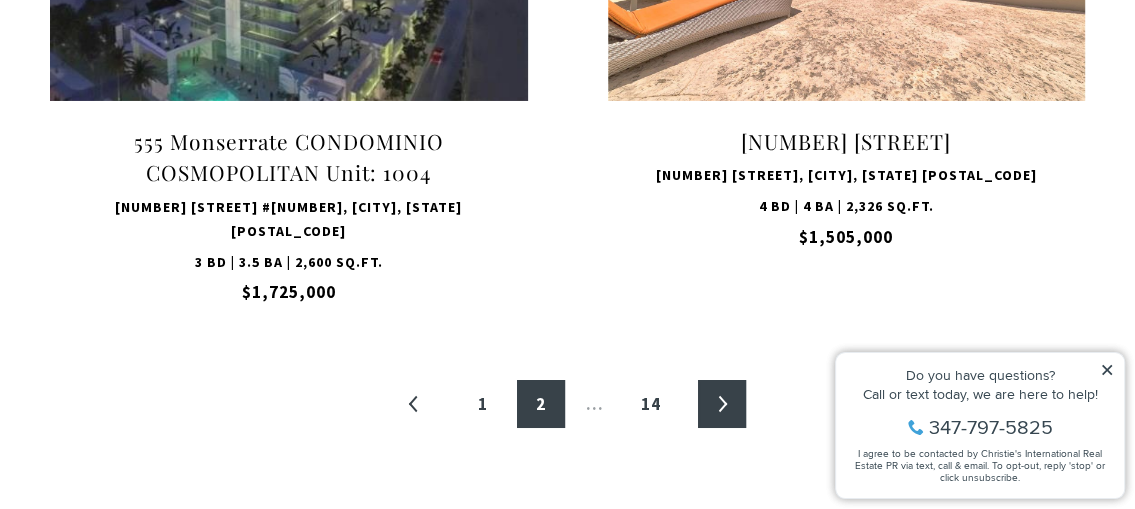 click on "»" at bounding box center (722, 404) 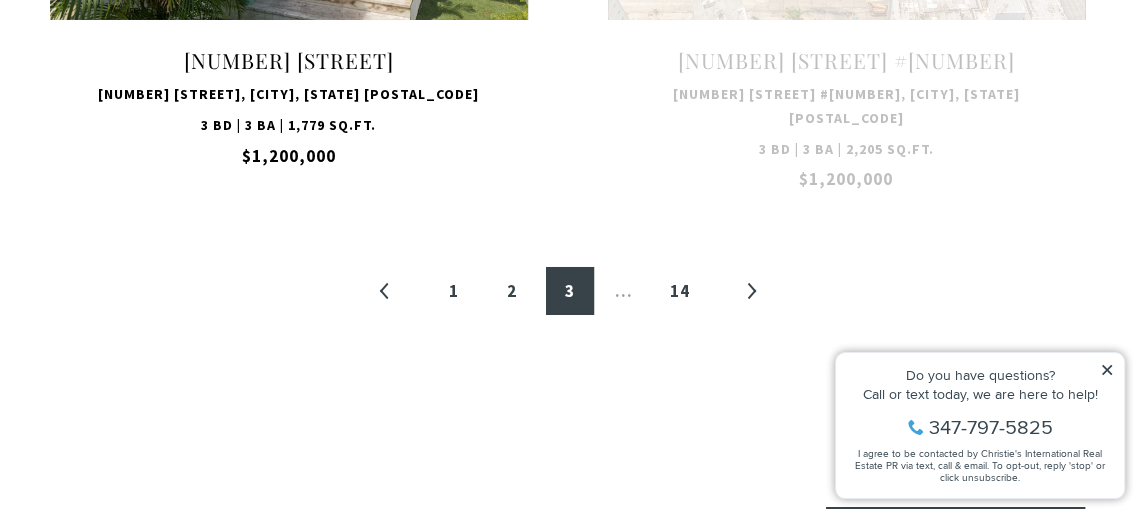 scroll, scrollTop: 4167, scrollLeft: 0, axis: vertical 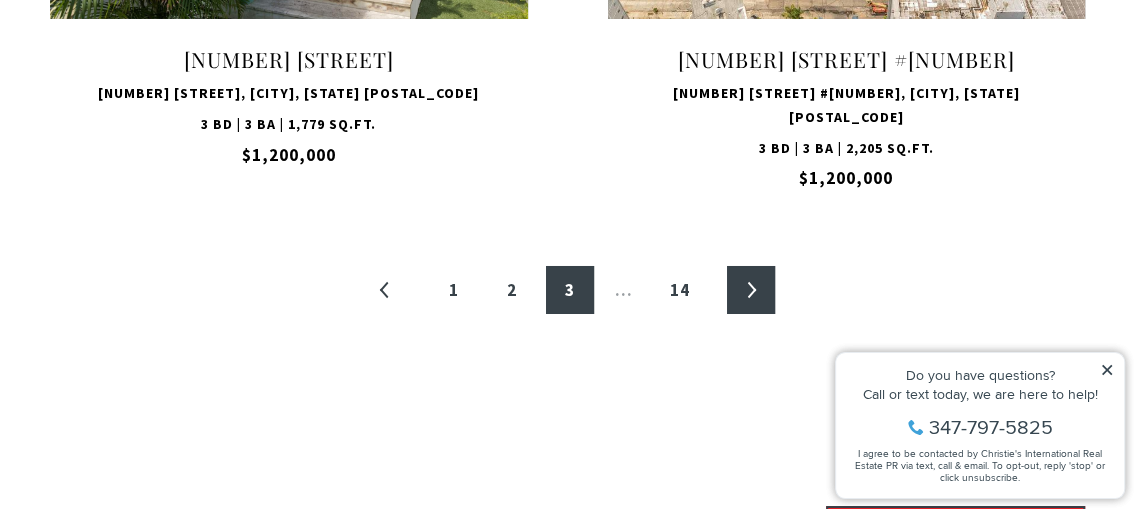 click on "»" at bounding box center (751, 290) 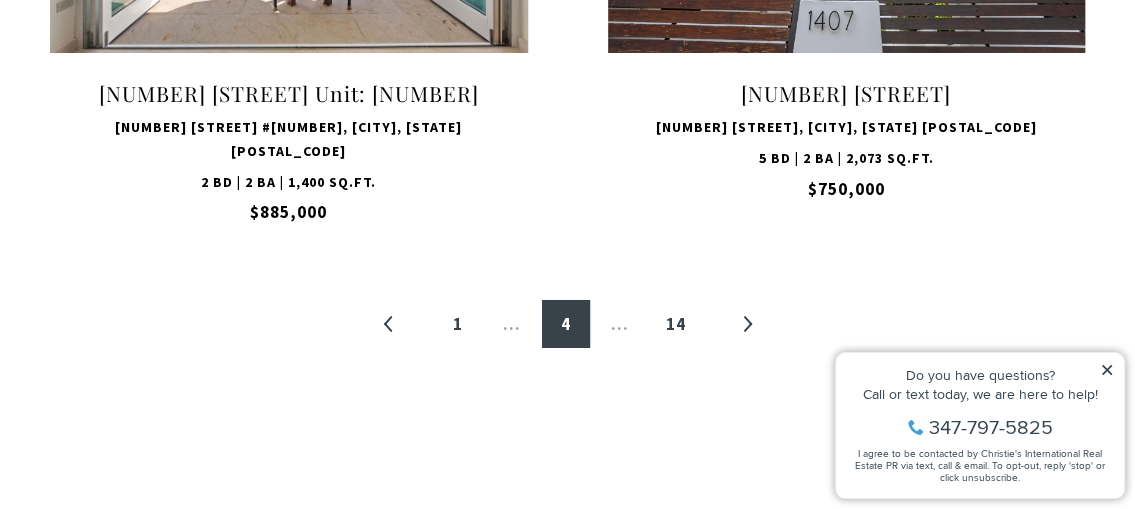 scroll, scrollTop: 4167, scrollLeft: 0, axis: vertical 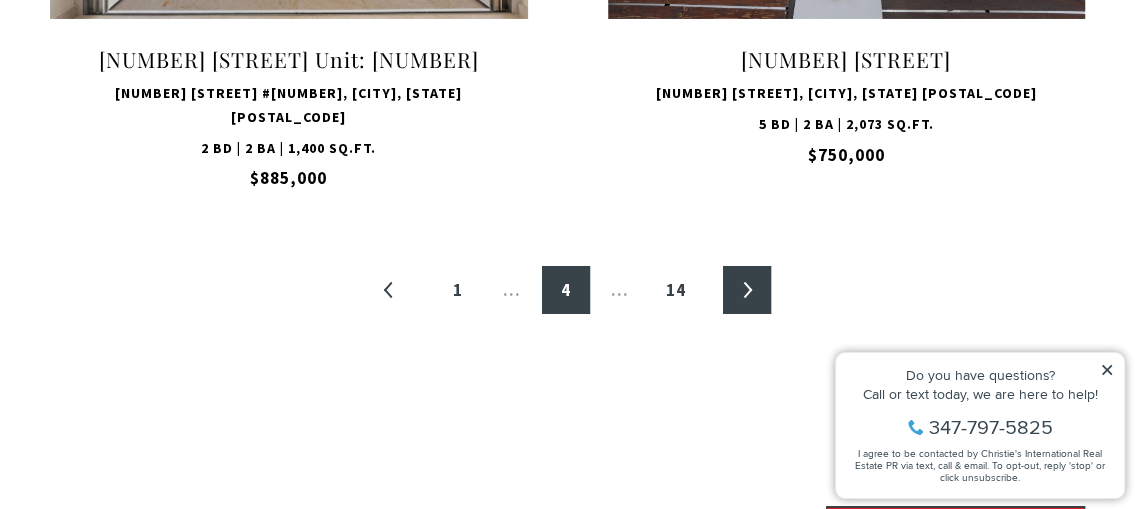 click on "»" at bounding box center (747, 290) 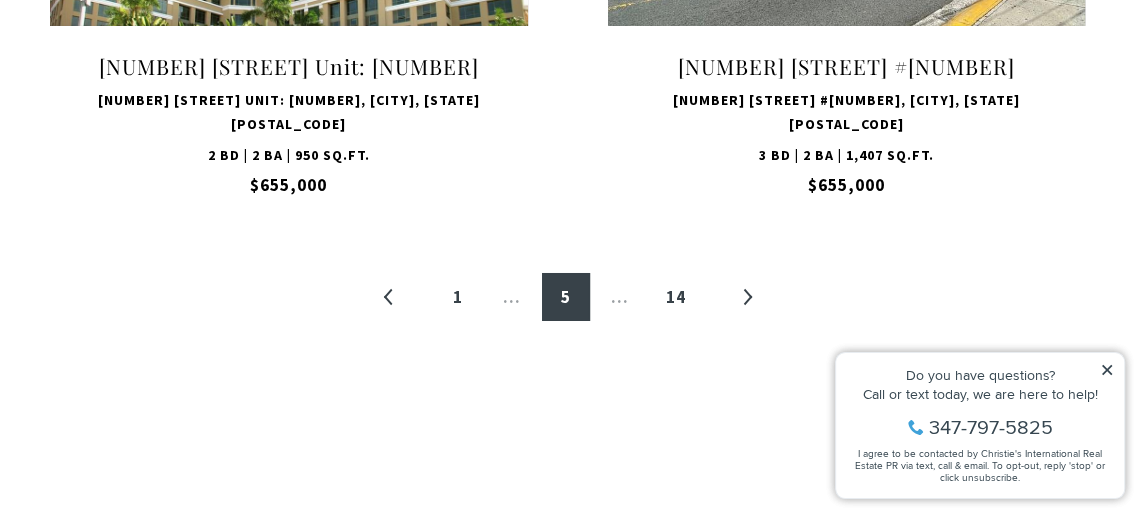 scroll, scrollTop: 4167, scrollLeft: 0, axis: vertical 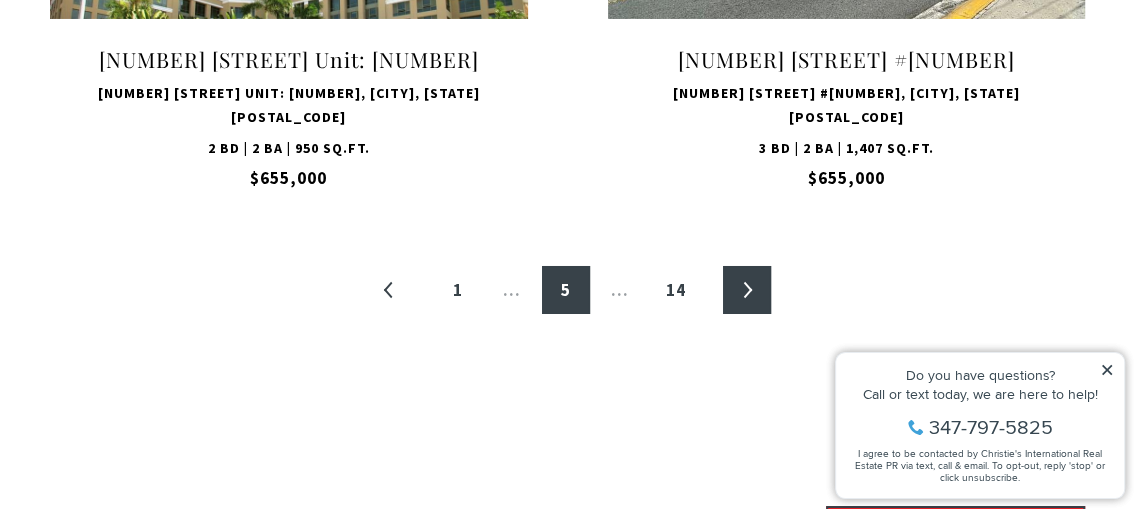 click on "»" at bounding box center [747, 290] 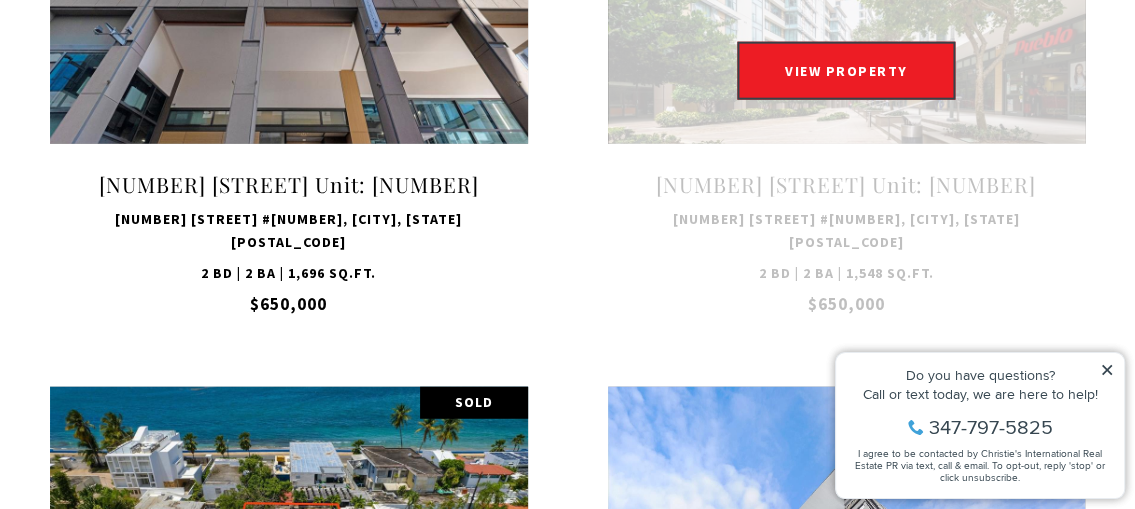 scroll, scrollTop: 2934, scrollLeft: 0, axis: vertical 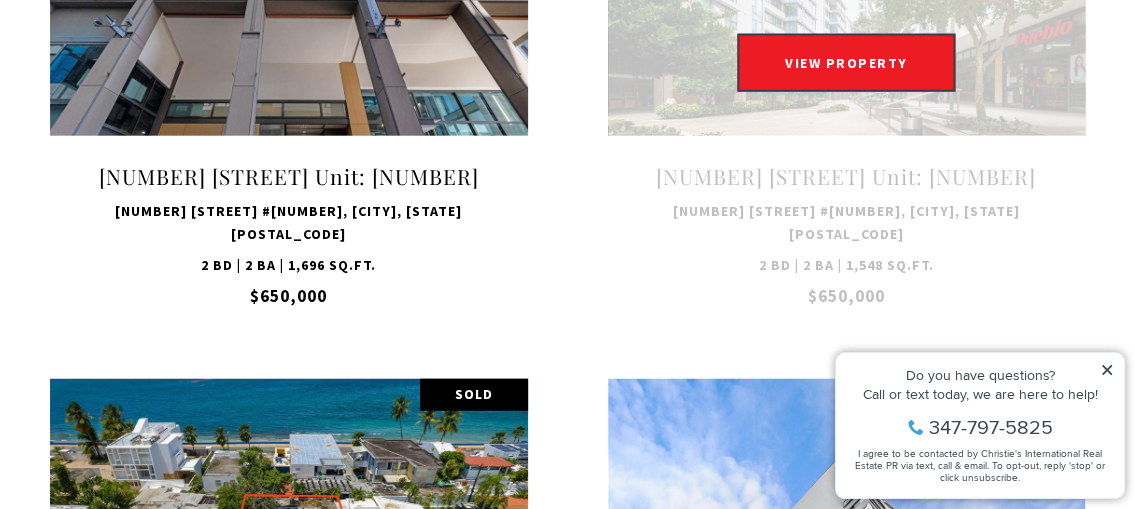 click at bounding box center [847, 72] 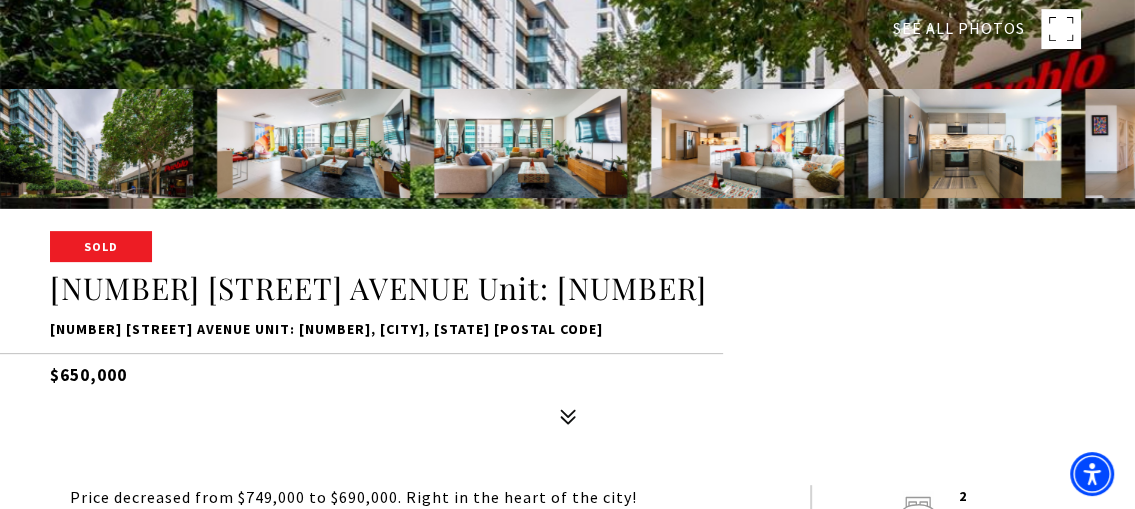 scroll, scrollTop: 300, scrollLeft: 0, axis: vertical 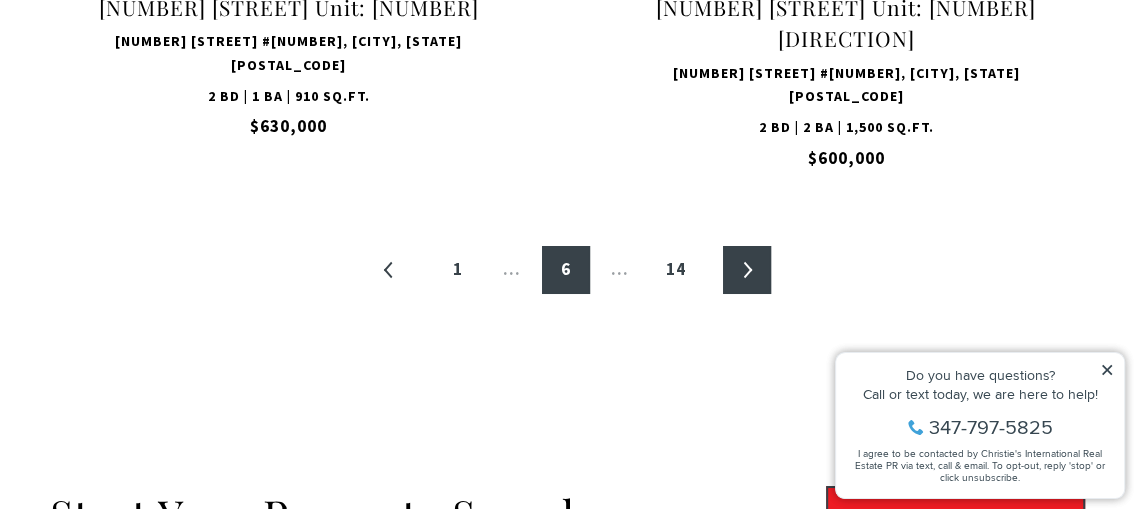 click on "»" at bounding box center [747, 270] 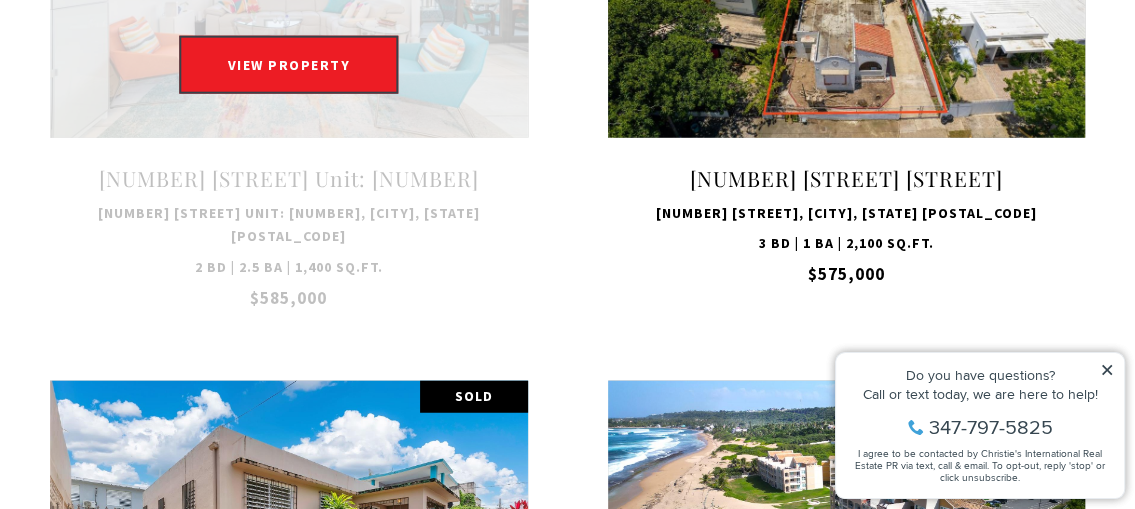 scroll, scrollTop: 2934, scrollLeft: 0, axis: vertical 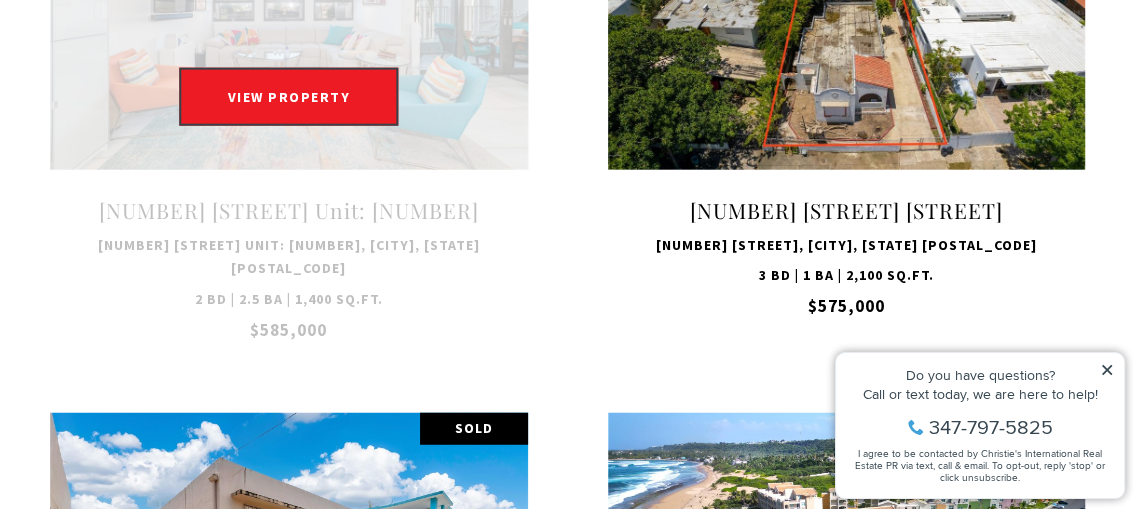 click at bounding box center [289, 106] 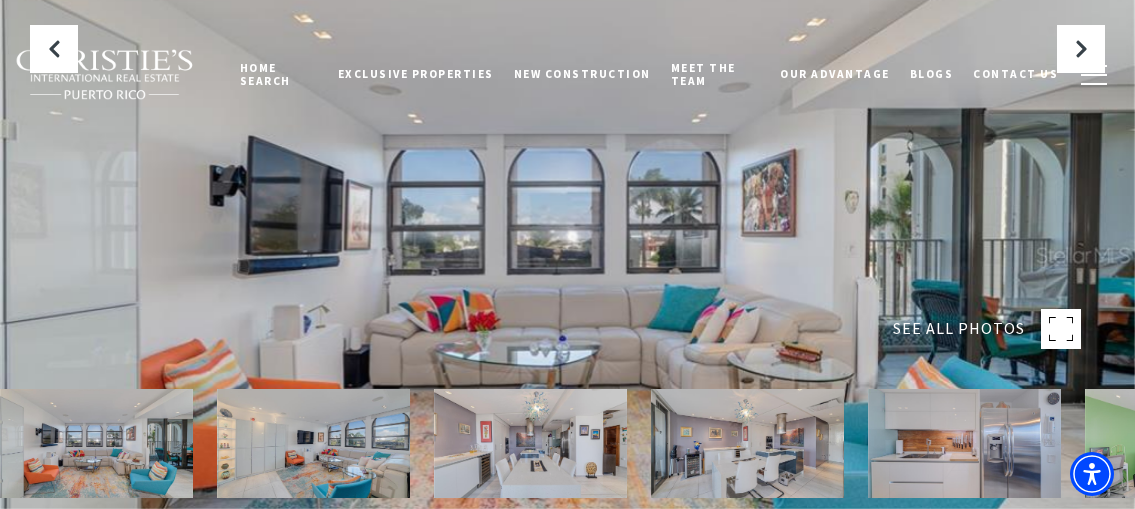 scroll, scrollTop: 0, scrollLeft: 0, axis: both 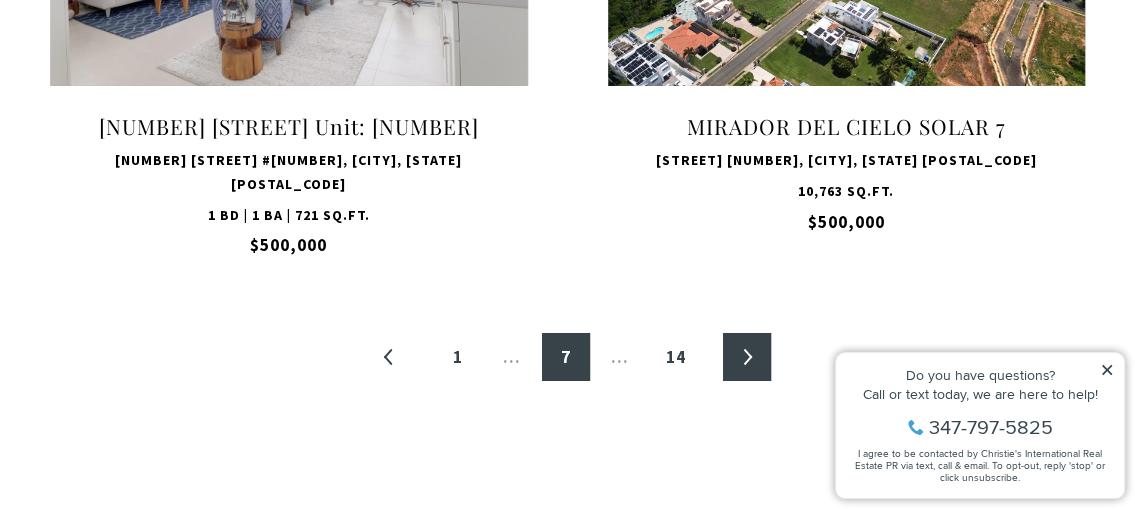 click on "»" at bounding box center (747, 357) 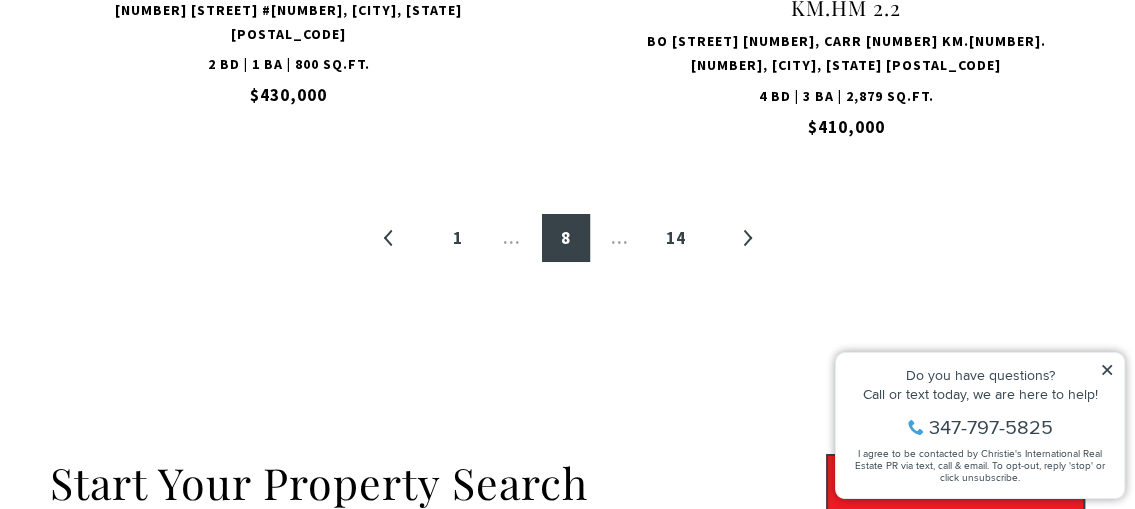 scroll, scrollTop: 4267, scrollLeft: 0, axis: vertical 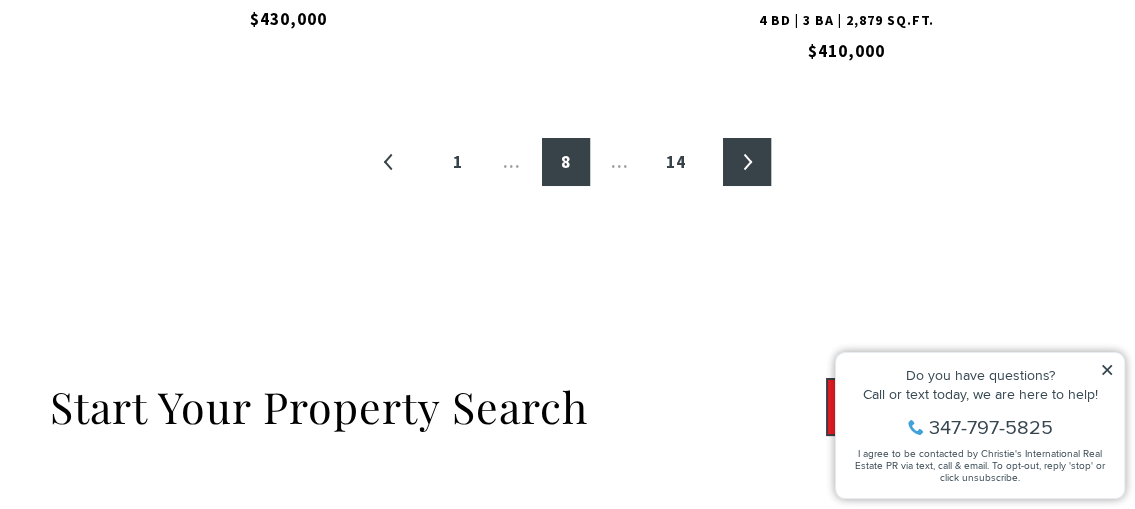 click on "»" at bounding box center [747, 162] 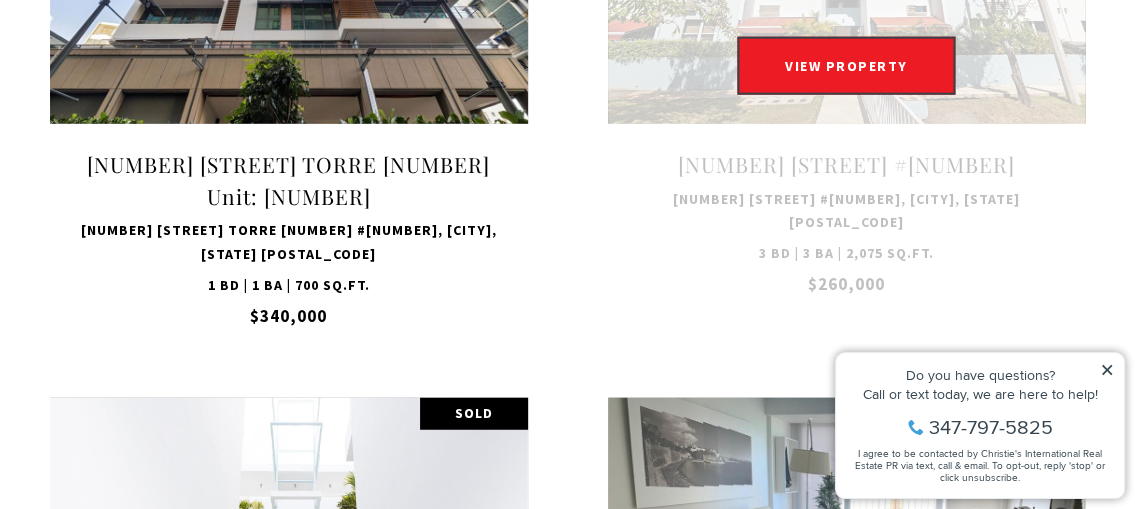 scroll, scrollTop: 2934, scrollLeft: 0, axis: vertical 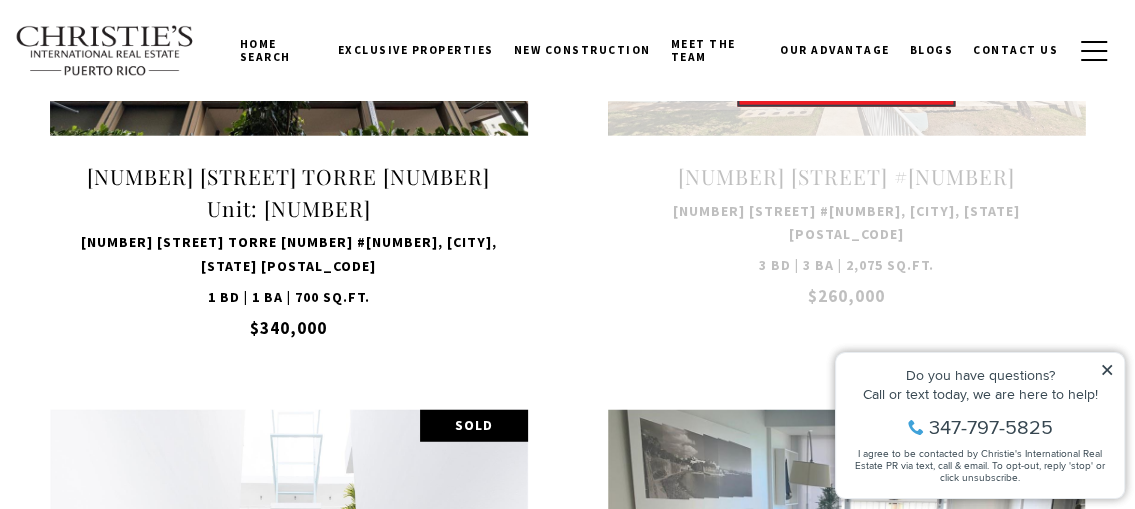 click at bounding box center (847, 88) 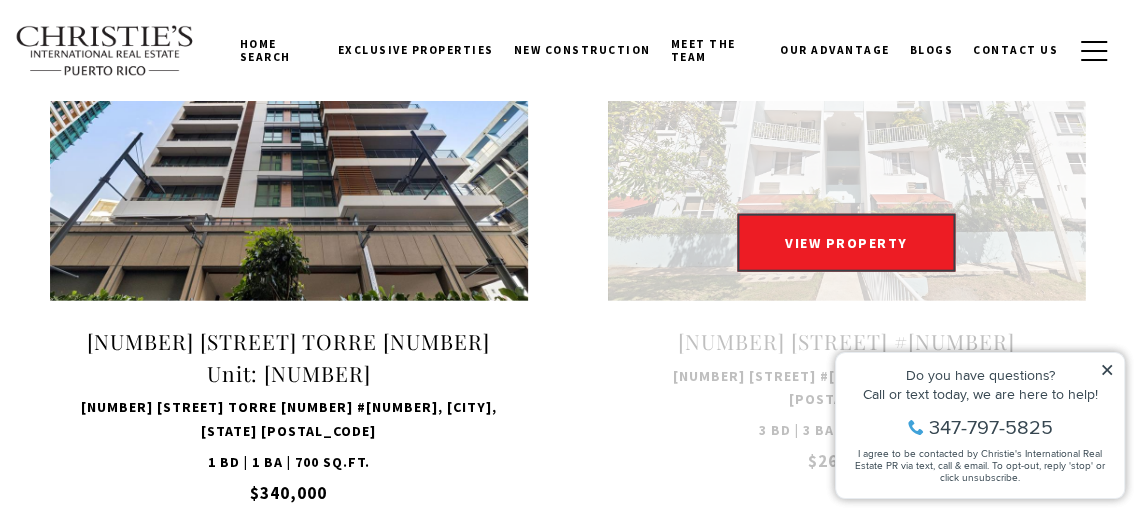 scroll, scrollTop: 2767, scrollLeft: 0, axis: vertical 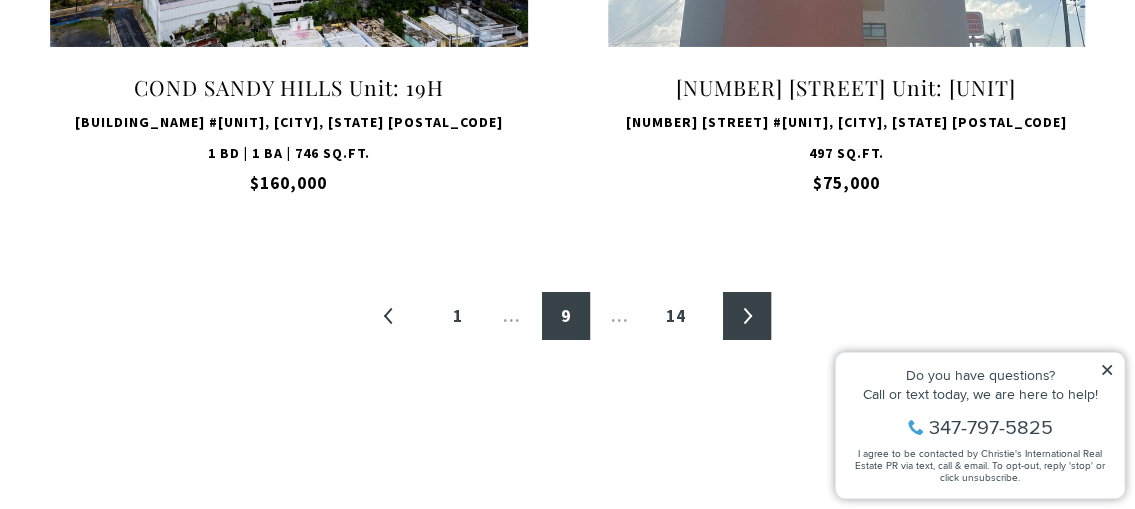 click on "»" at bounding box center (747, 316) 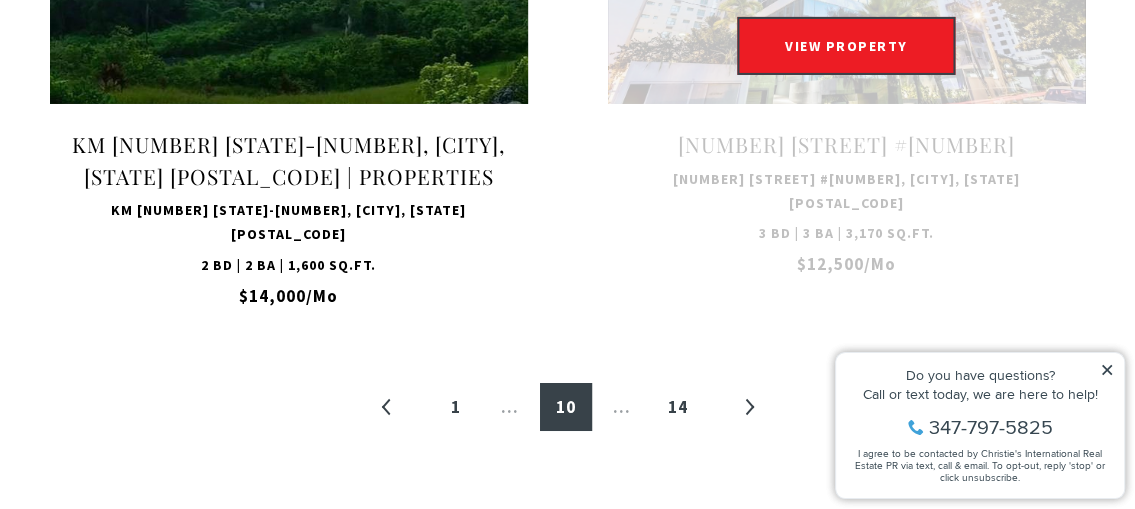 scroll, scrollTop: 4134, scrollLeft: 0, axis: vertical 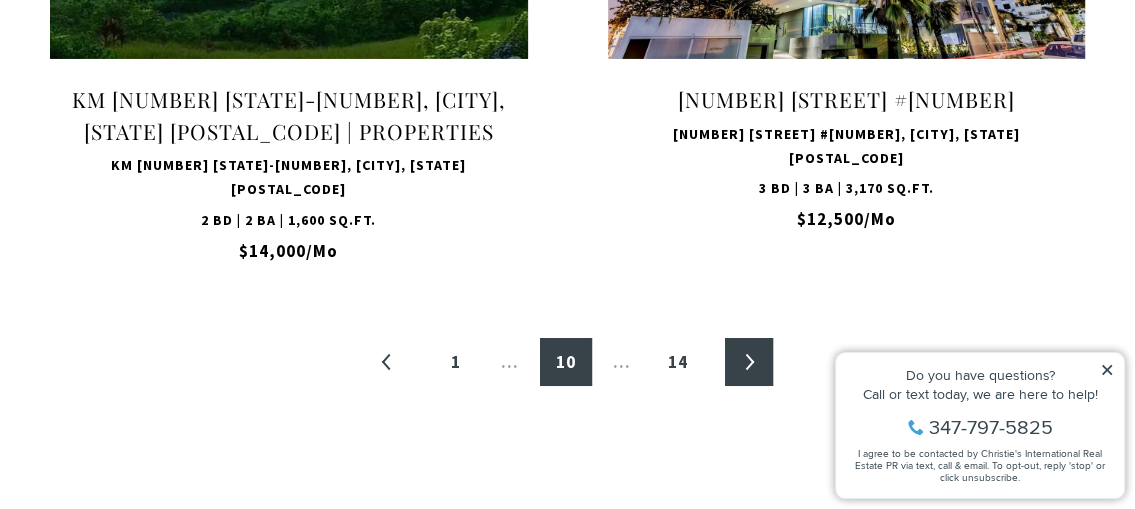 click on "»" at bounding box center [749, 362] 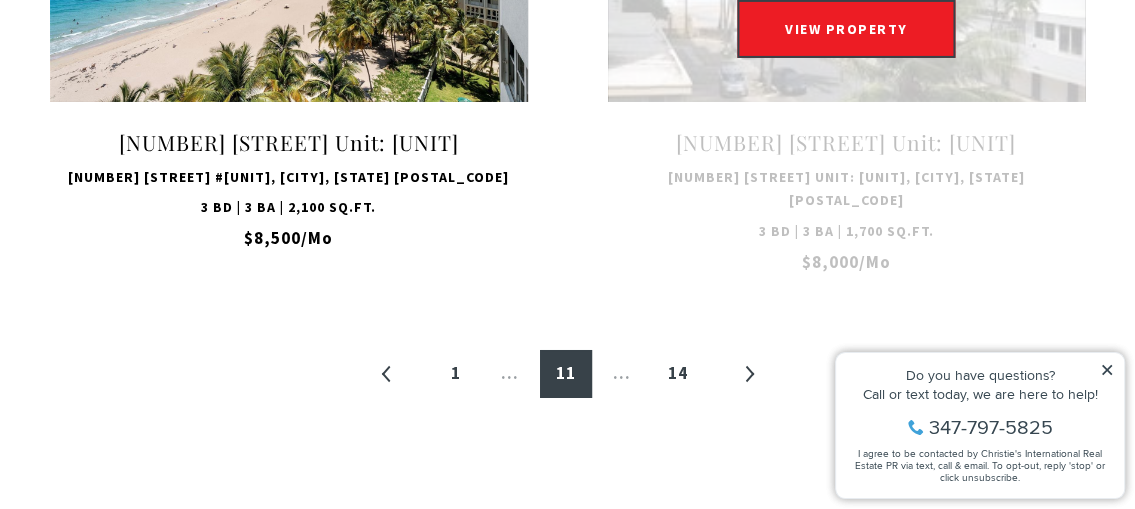 scroll, scrollTop: 4100, scrollLeft: 0, axis: vertical 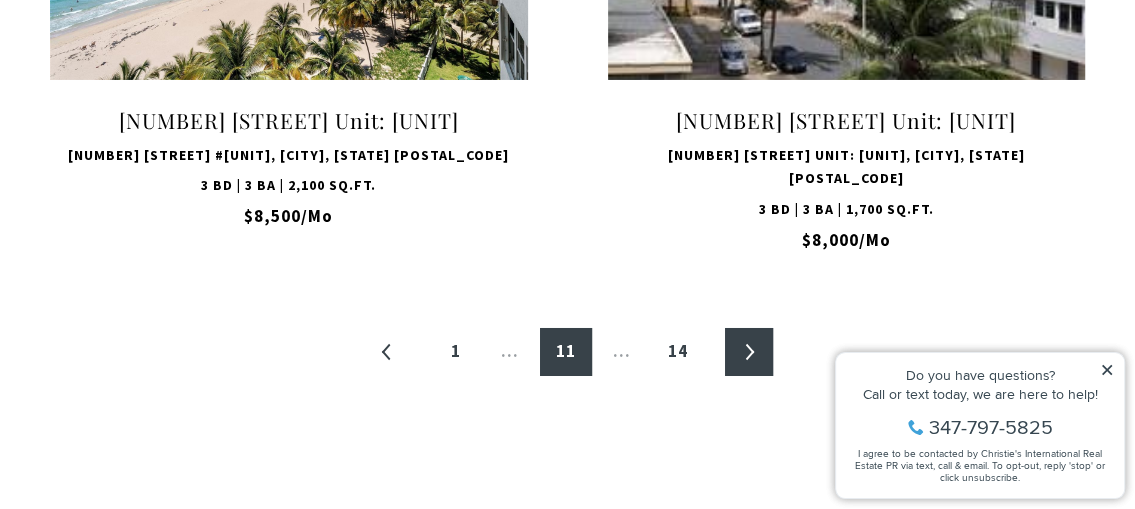 click on "»" at bounding box center [749, 352] 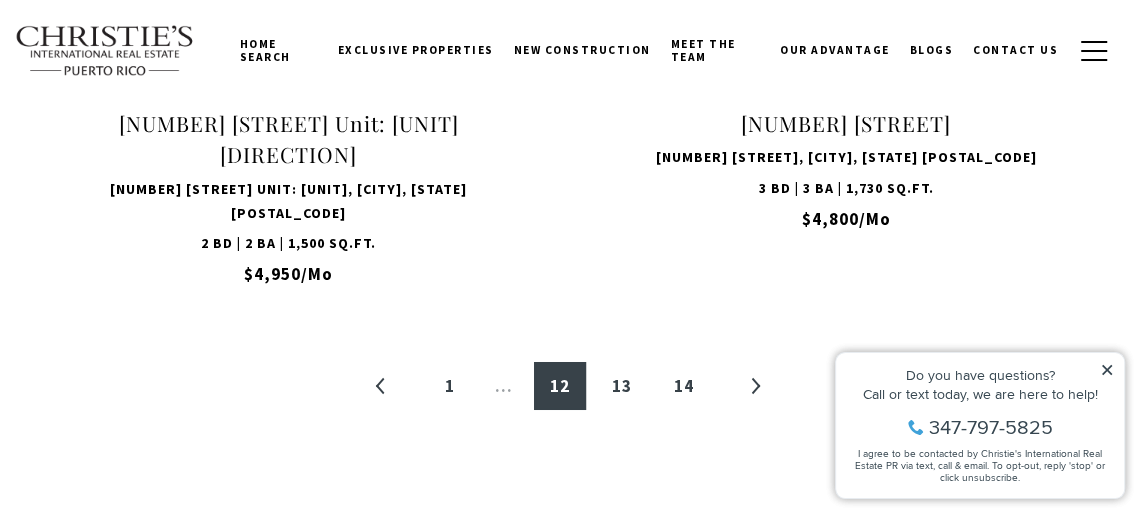 scroll, scrollTop: 2650, scrollLeft: 0, axis: vertical 